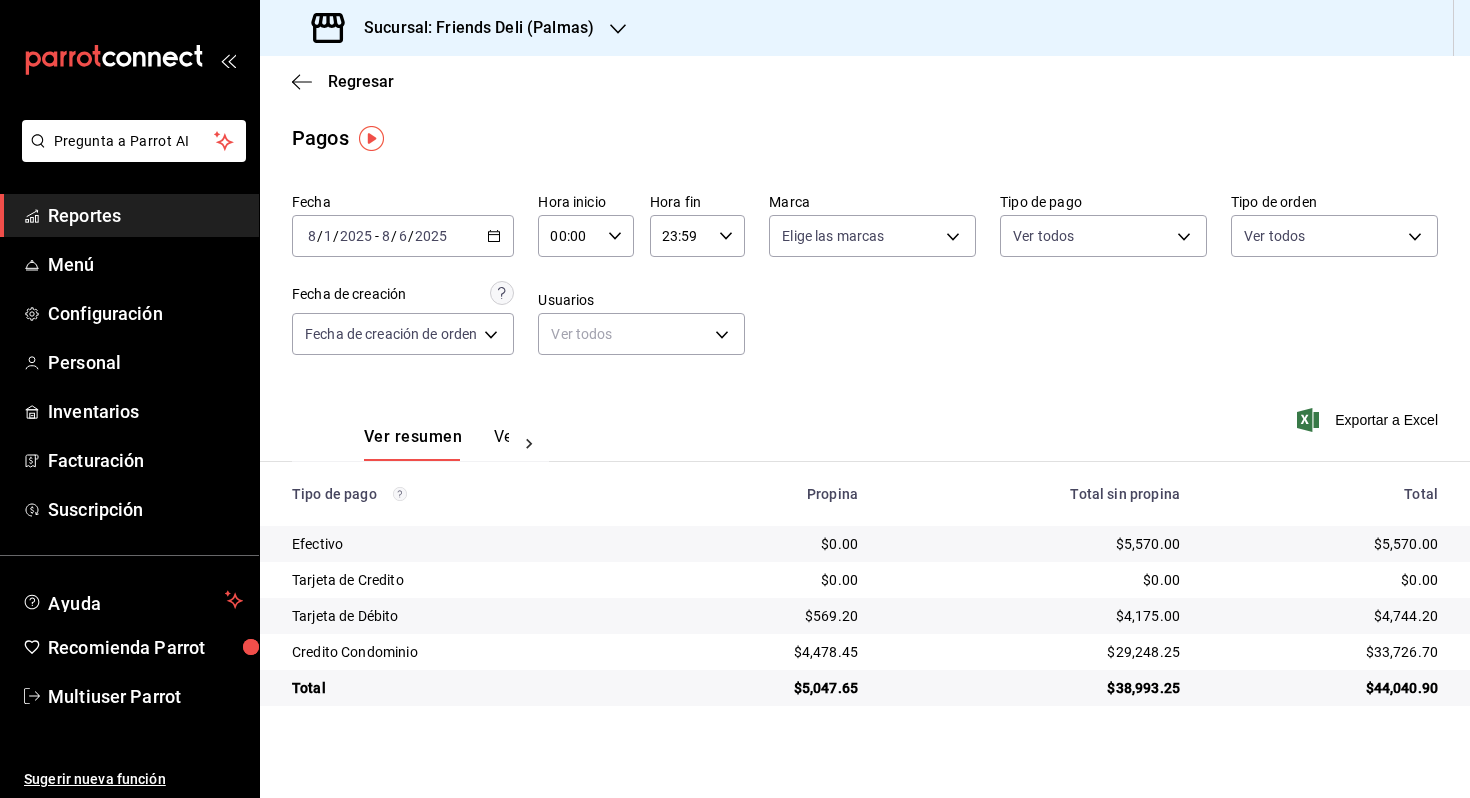 scroll, scrollTop: 0, scrollLeft: 0, axis: both 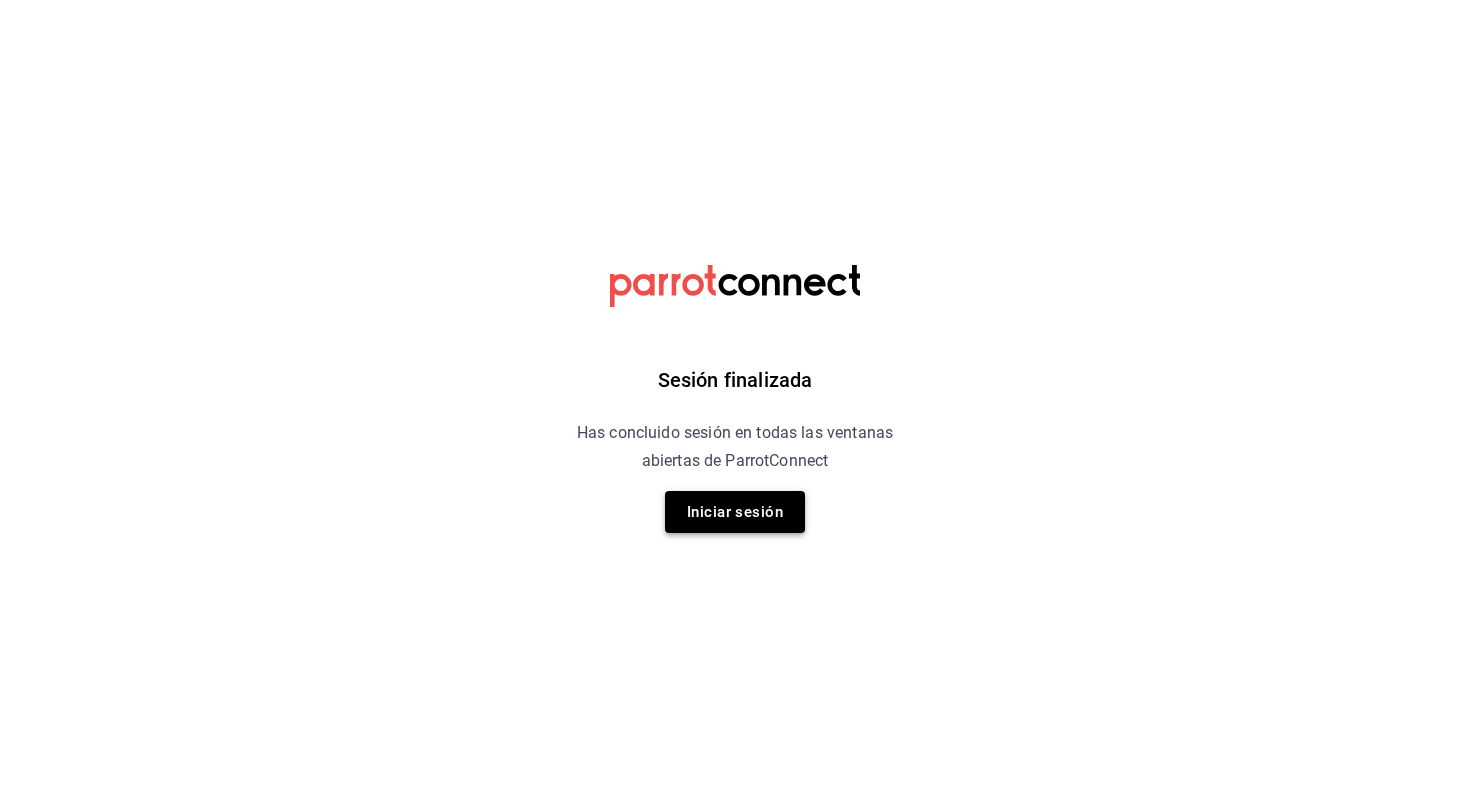 click on "Iniciar sesión" at bounding box center [735, 512] 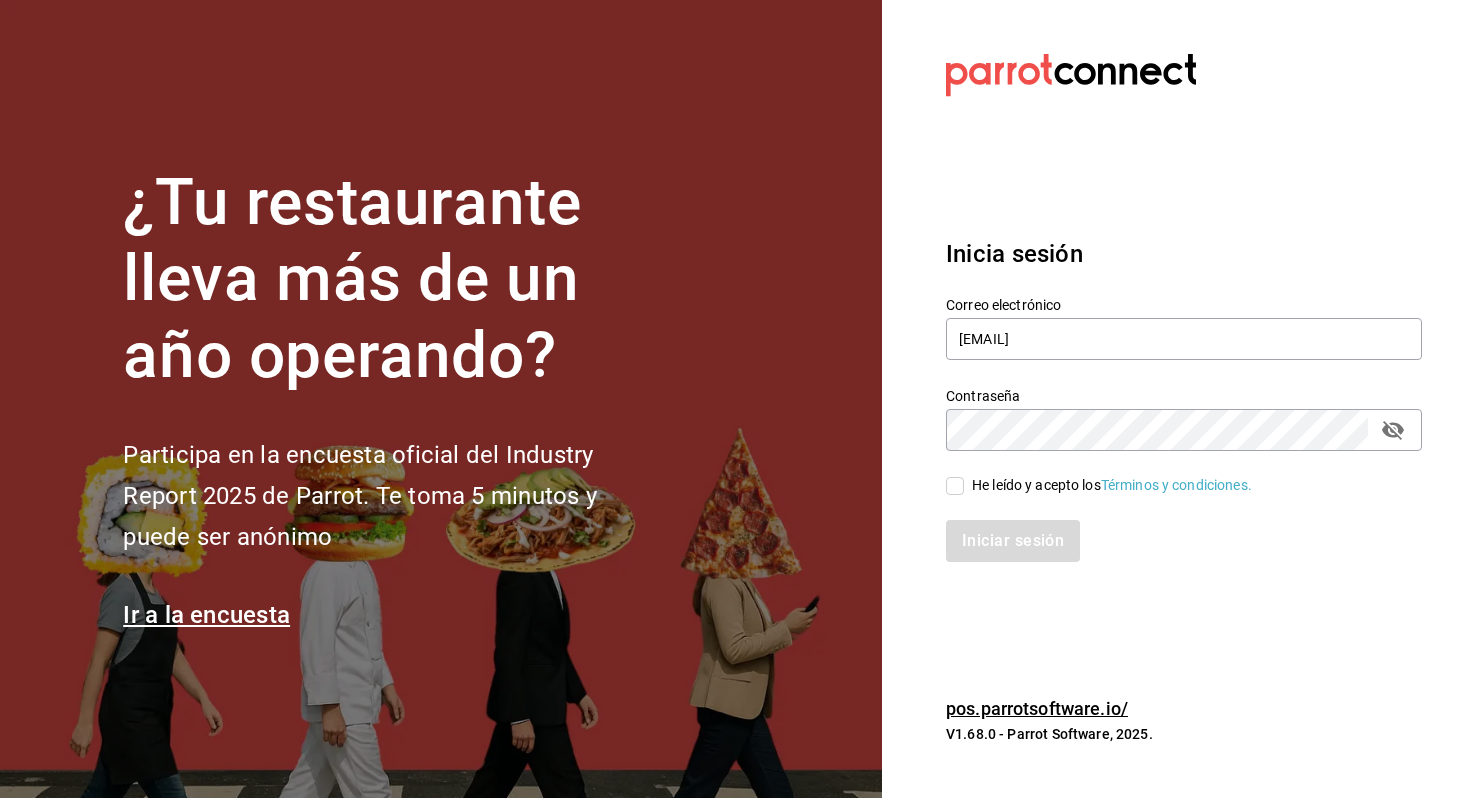 click on "He leído y acepto los  Términos y condiciones." at bounding box center [1112, 485] 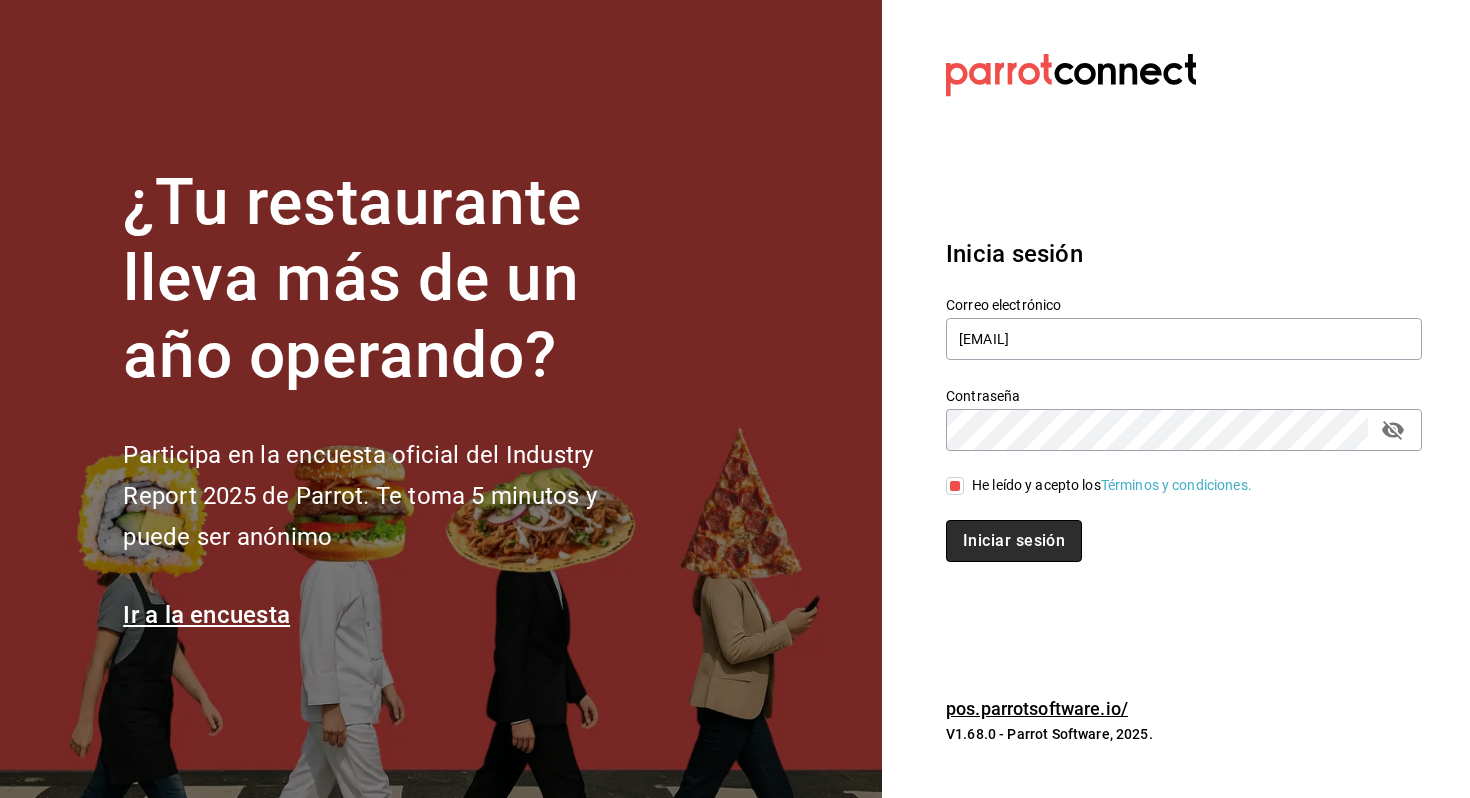 click on "Iniciar sesión" at bounding box center (1014, 541) 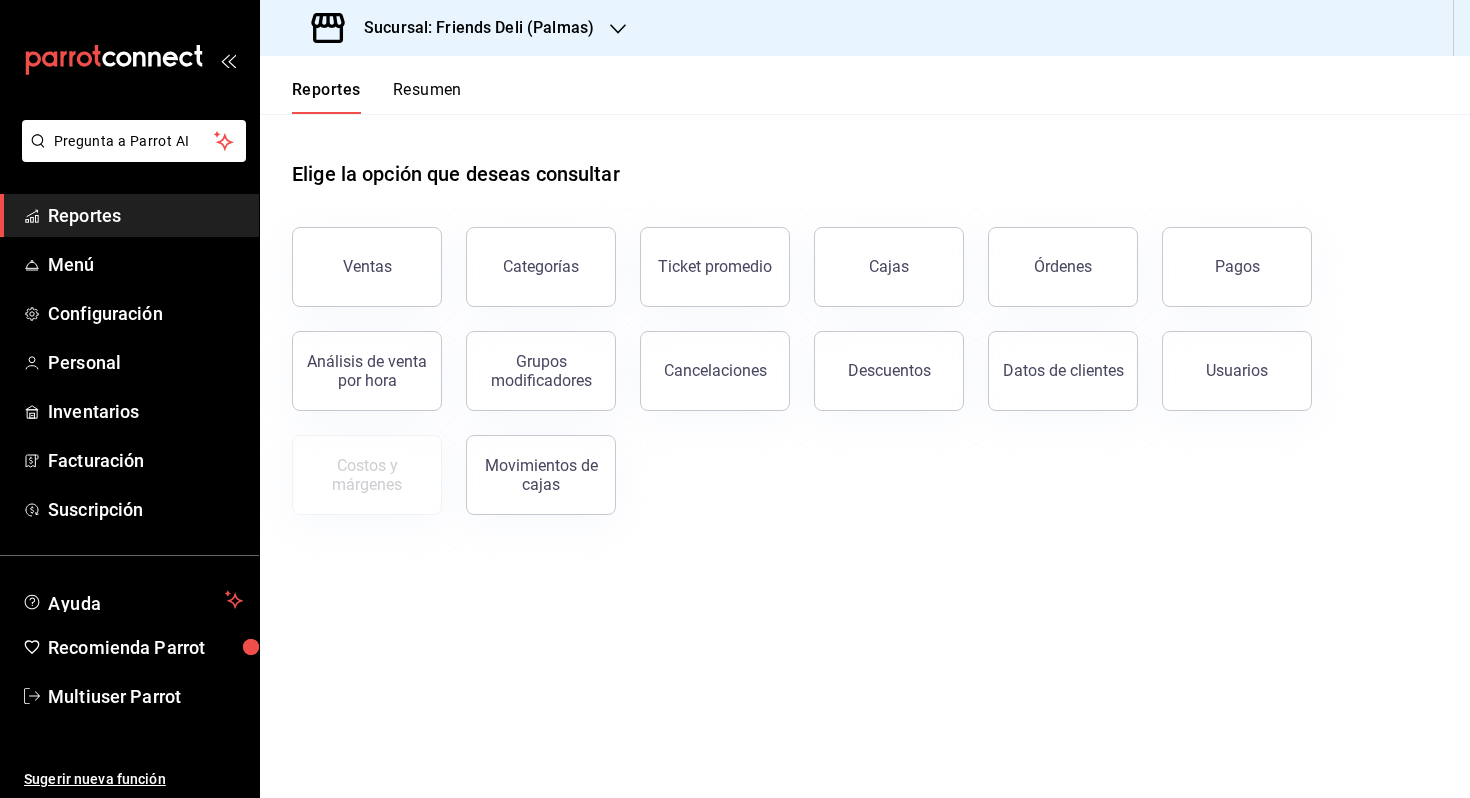 scroll, scrollTop: 0, scrollLeft: 0, axis: both 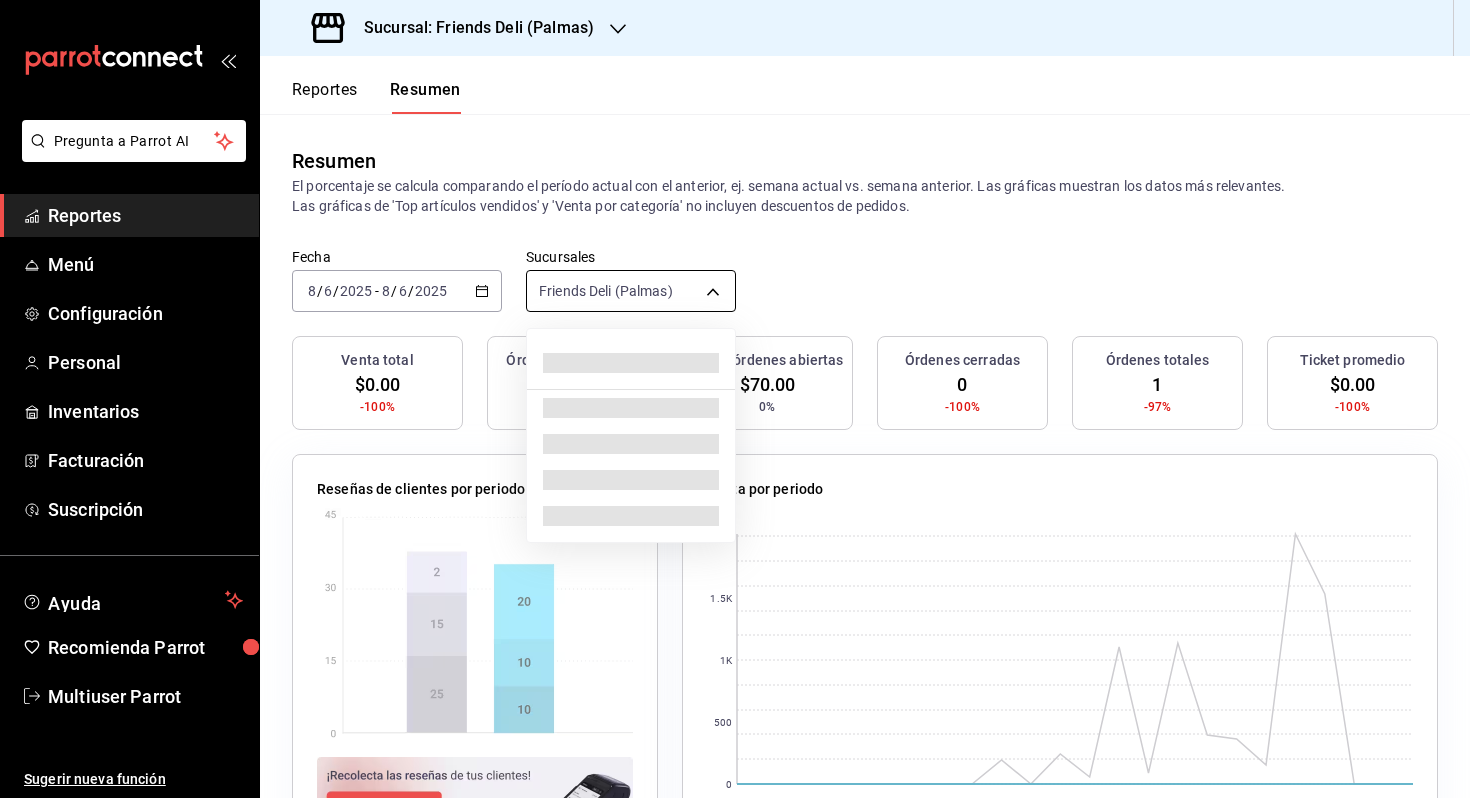 click on "Pregunta a Parrot AI Reportes   Menú   Configuración   Personal   Inventarios   Facturación   Suscripción   Ayuda Recomienda Parrot   Multiuser Parrot   Sugerir nueva función   Sucursal: Friends Deli ([LOCATION]) Reportes Resumen Resumen El porcentaje se calcula comparando el período actual con el anterior, ej. semana actual vs. semana anterior. Las gráficas muestran los datos más relevantes.  Las gráficas de 'Top artículos vendidos' y 'Venta por categoría' no incluyen descuentos de pedidos. Fecha [DATE] [DATE] - [DATE] [DATE] Sucursales Friends Deli ([LOCATION]) [object Object] Venta total $0.00 -100% Órdenes abiertas 1 0% Venta órdenes abiertas $70.00 0% Órdenes cerradas 0 -100% Órdenes totales 1 -97% Ticket promedio $0.00 -100% Reseñas de clientes por periodo   Venta por periodo 0 500 1K 1.5K 2K [DATE] [DATE] Pregunta a Parrot AI Reportes   Menú   Configuración   Personal   Inventarios   Facturación   Suscripción   Ayuda Recomienda Parrot   Multiuser Parrot" at bounding box center [735, 399] 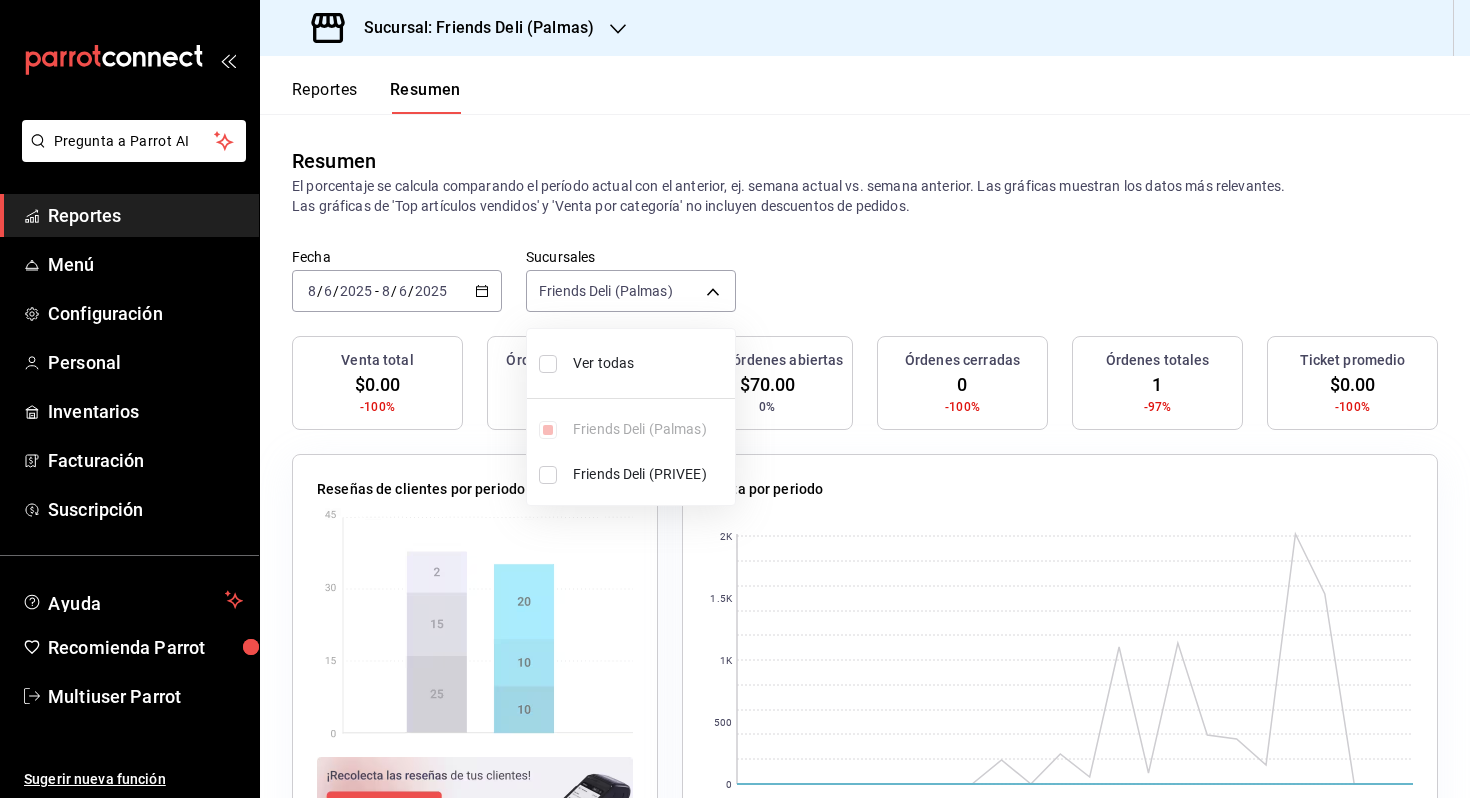 click on "Ver todas" at bounding box center [650, 363] 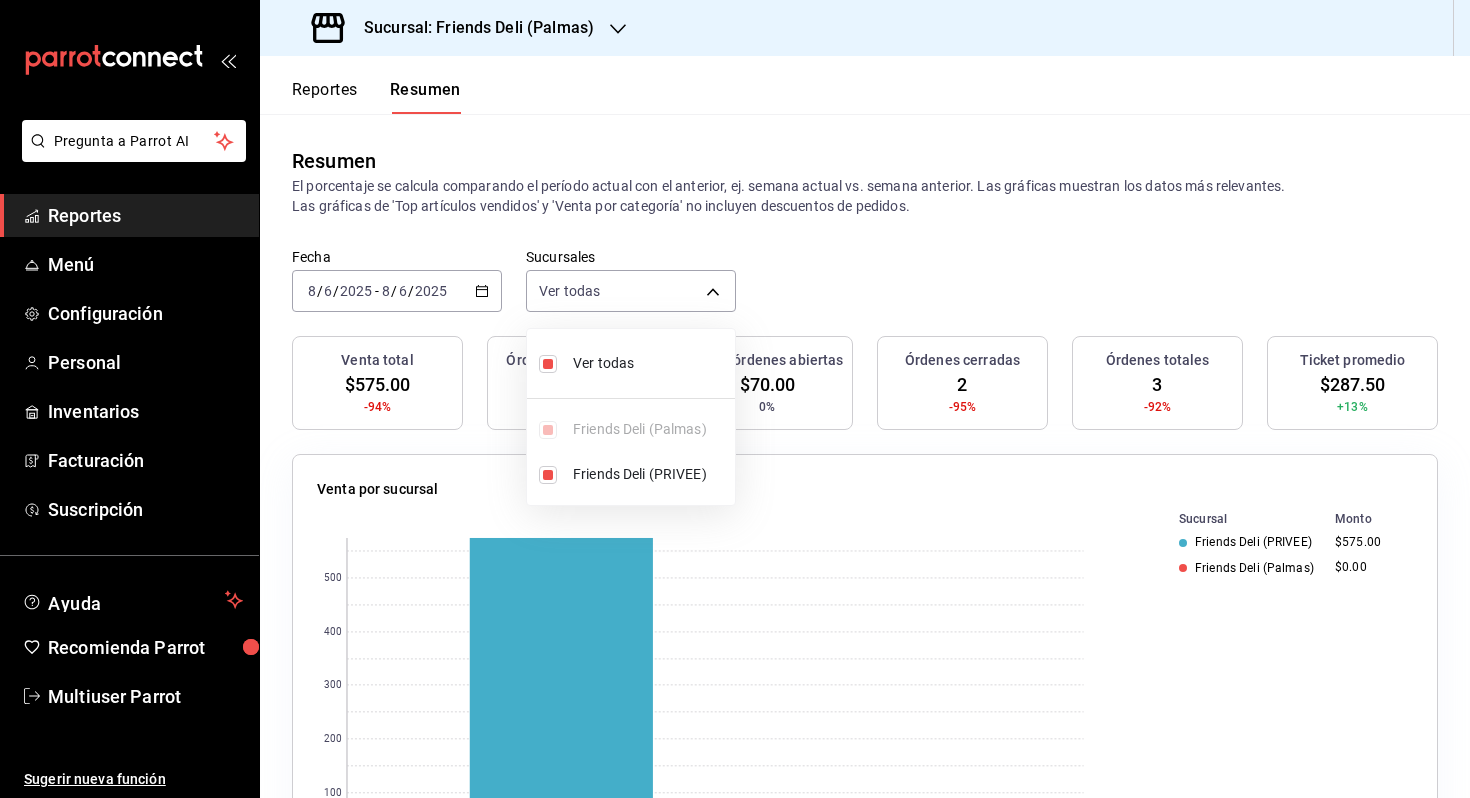 click at bounding box center (735, 399) 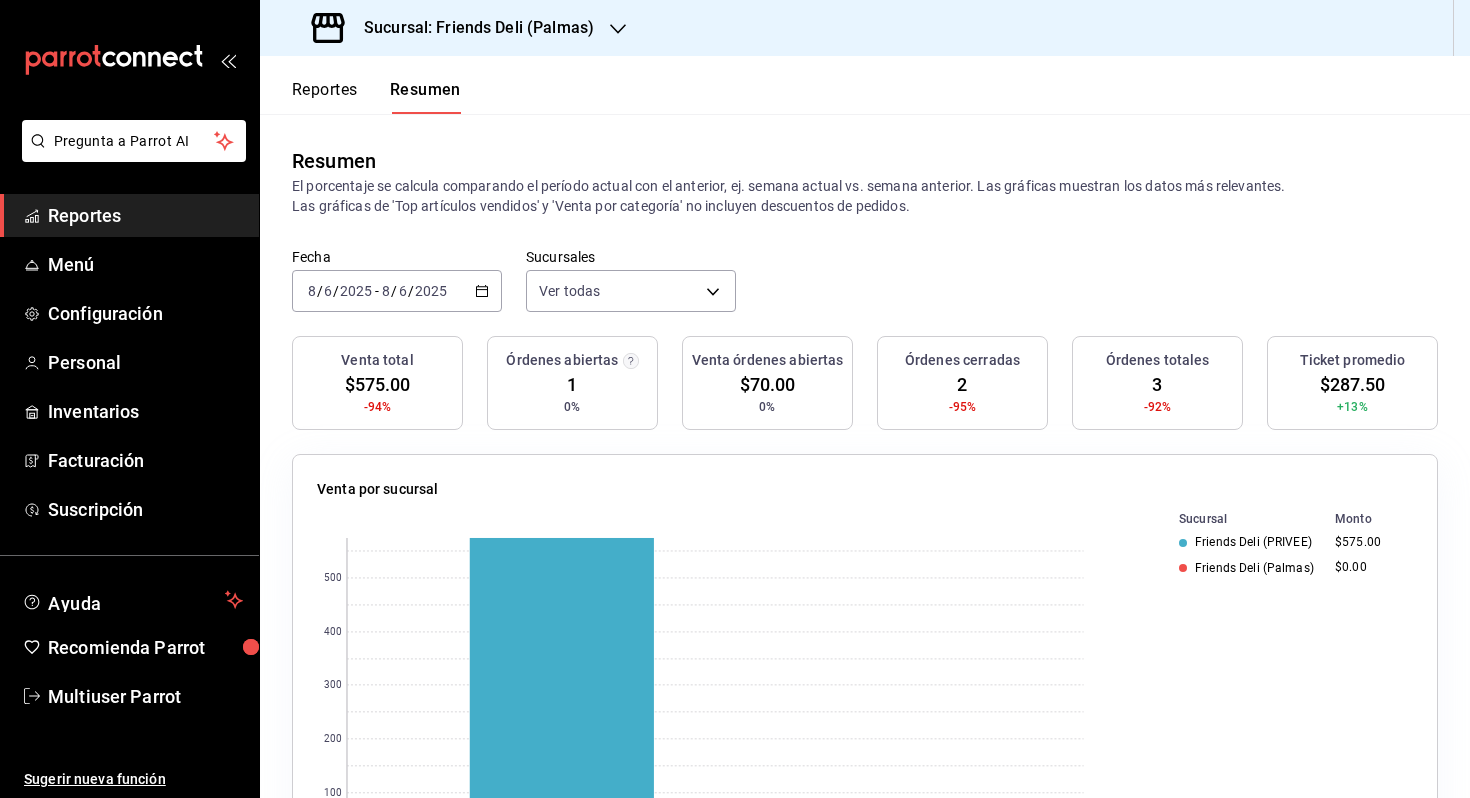click on "2025-08-06 8 / 6 / 2025 - 2025-08-06 8 / 6 / 2025" at bounding box center (397, 291) 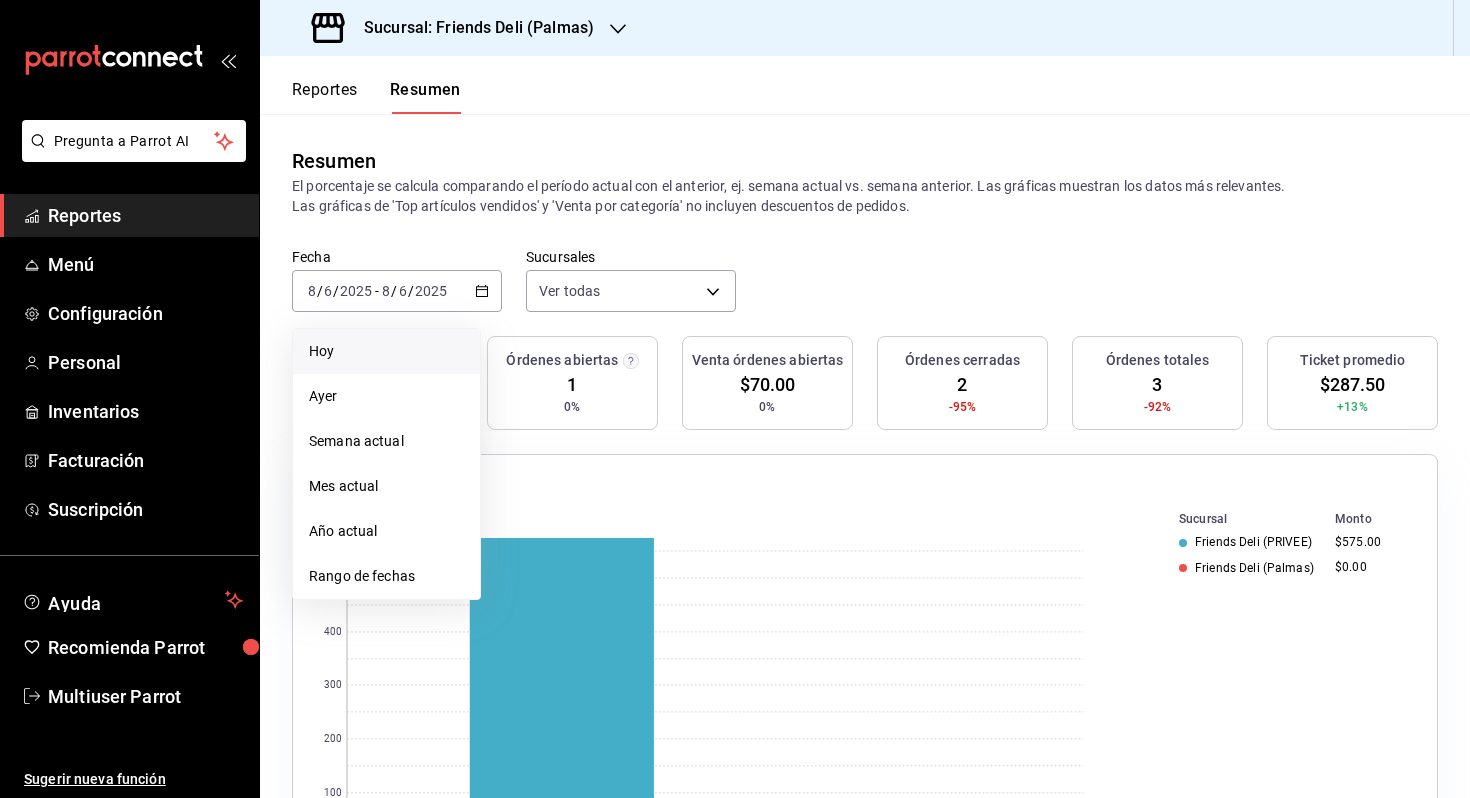 click on "Hoy" at bounding box center (386, 351) 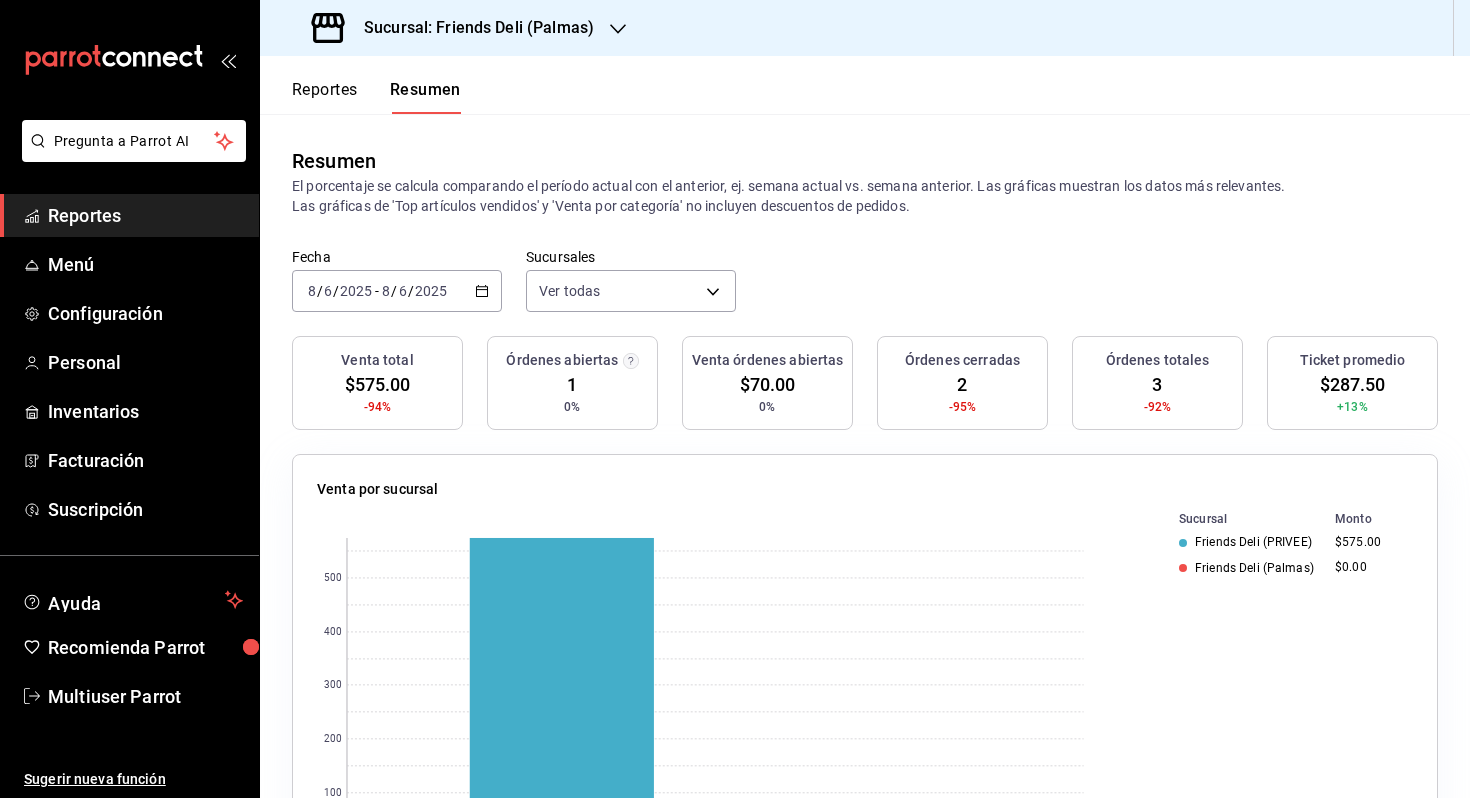 click on "Venta órdenes abiertas $70.00 0%" at bounding box center (767, 383) 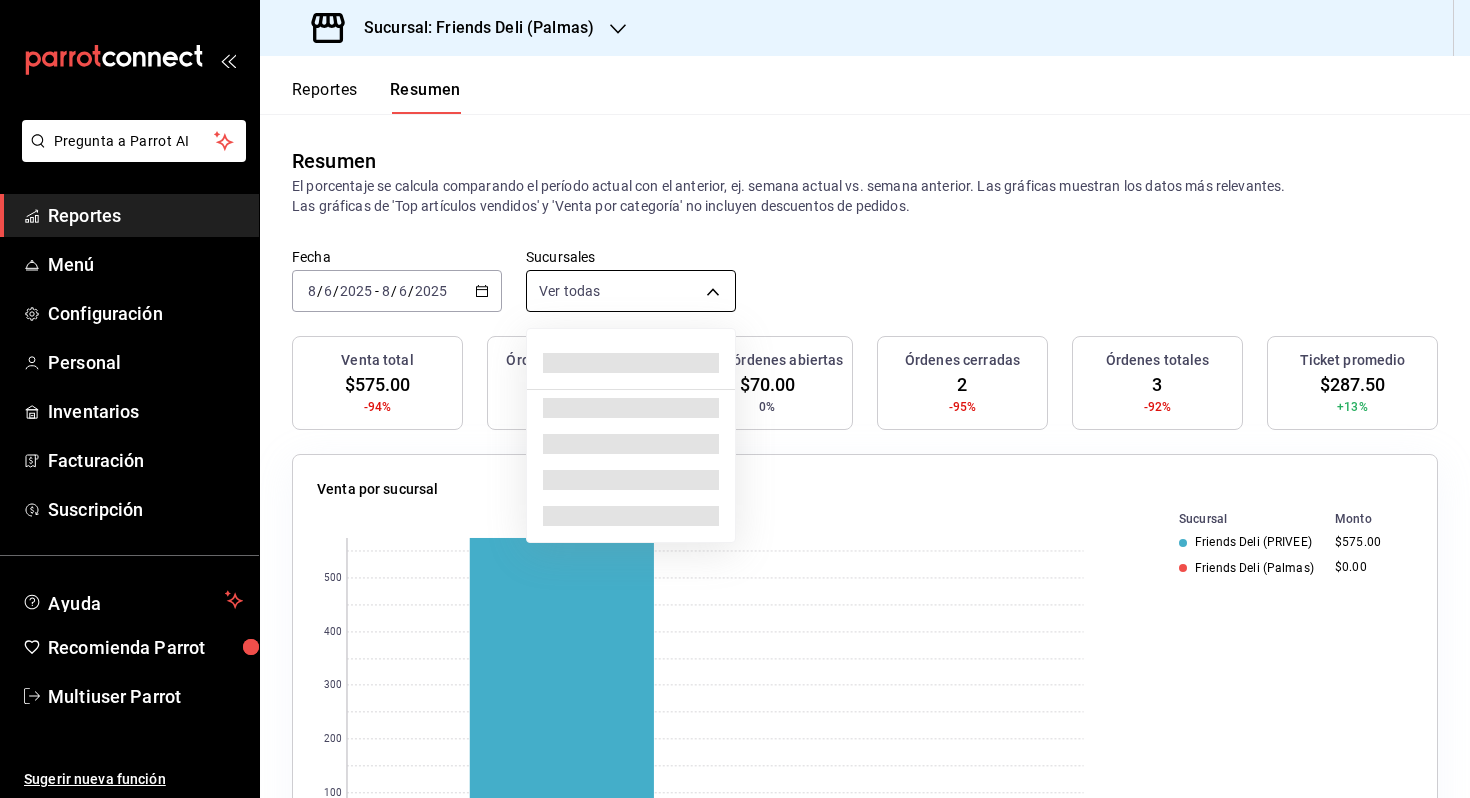 click on "Pregunta a Parrot AI Reportes   Menú   Configuración   Personal   Inventarios   Facturación   Suscripción   Ayuda Recomienda Parrot   Multiuser Parrot   Sugerir nueva función   Sucursal: Friends Deli ([LOCATION]) Reportes Resumen Resumen El porcentaje se calcula comparando el período actual con el anterior, ej. semana actual vs. semana anterior. Las gráficas muestran los datos más relevantes.  Las gráficas de 'Top artículos vendidos' y 'Venta por categoría' no incluyen descuentos de pedidos. Fecha [DATE] [DATE] - [DATE] [DATE] Sucursales Ver todas [object Object],[object Object] Venta total $575.00 -94% Órdenes abiertas 1 0% Venta órdenes abiertas $70.00 0% Órdenes cerradas 2 -95% Órdenes totales 3 -92% Ticket promedio $287.50 +13% Venta por sucursal 0 100 200 300 400 500 Sucursal Monto Friends Deli ([LOCATION]) $575.00 Friends Deli ([LOCATION]) $0.00 Venta por formas de pago Forma de pago Monto Credito Condominio $575.00 Venta por categoría   0 50 100 150 200 Categoría Monto $210.00" at bounding box center [735, 399] 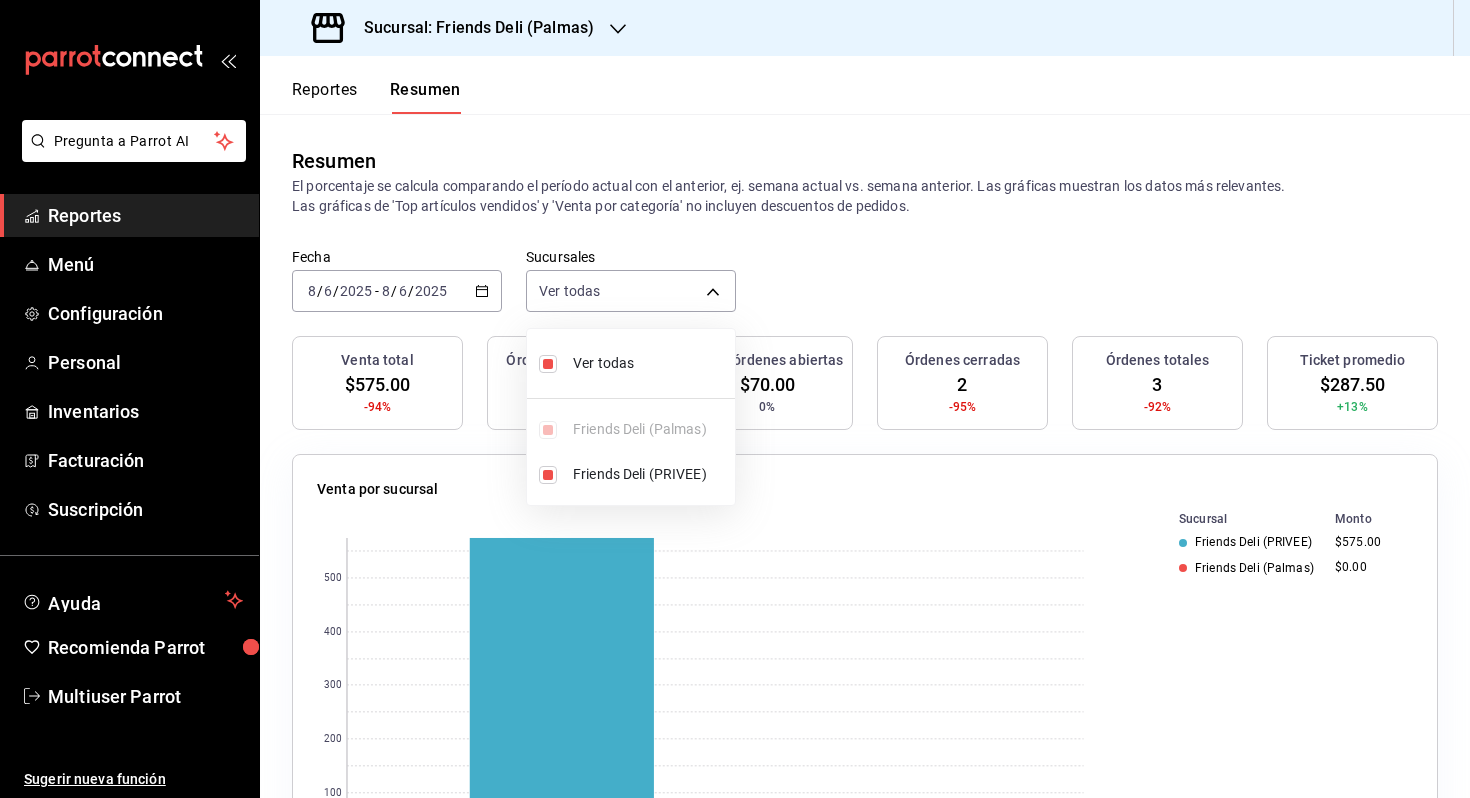 click on "Ver todas" at bounding box center (650, 363) 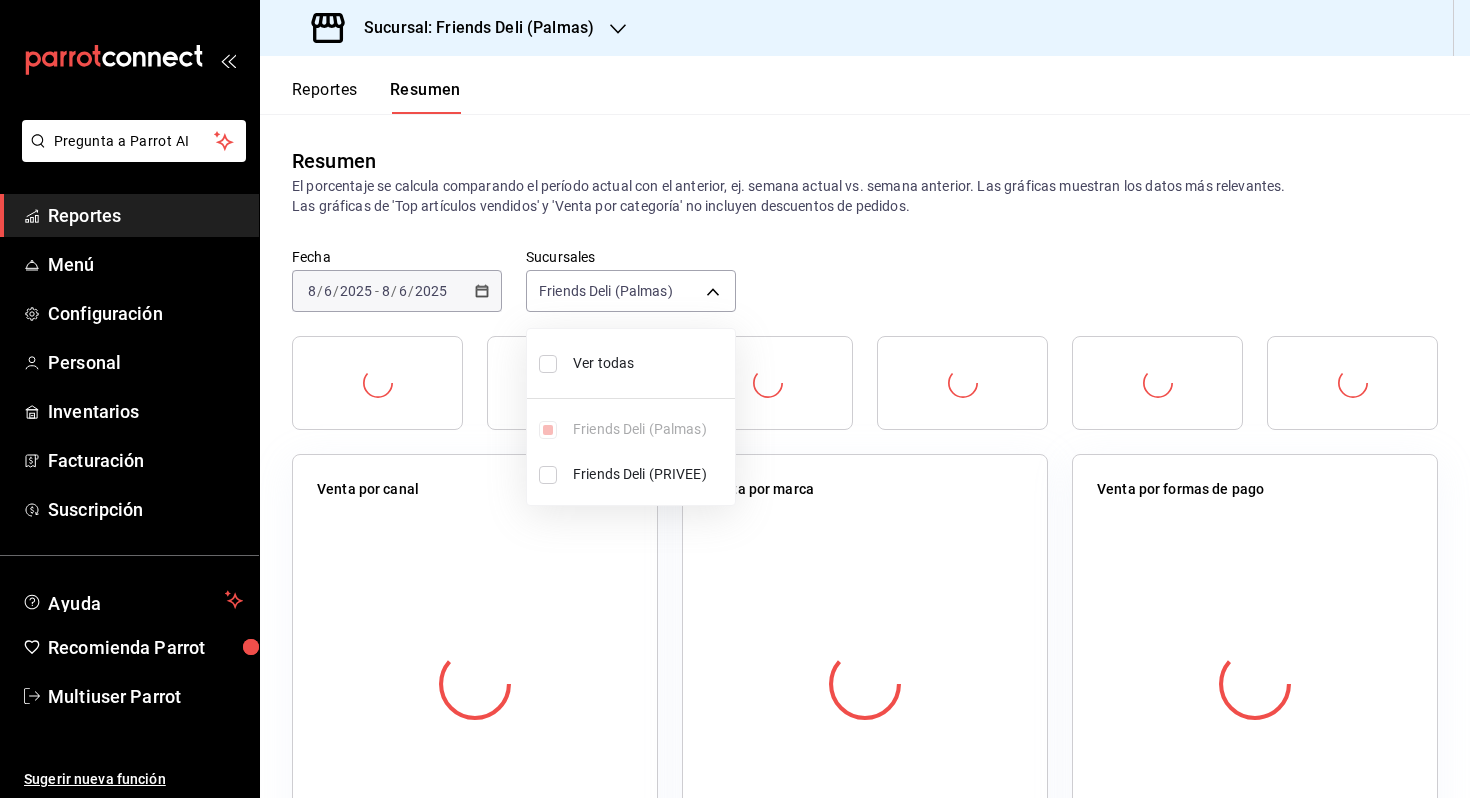 click on "Ver todas" at bounding box center [650, 363] 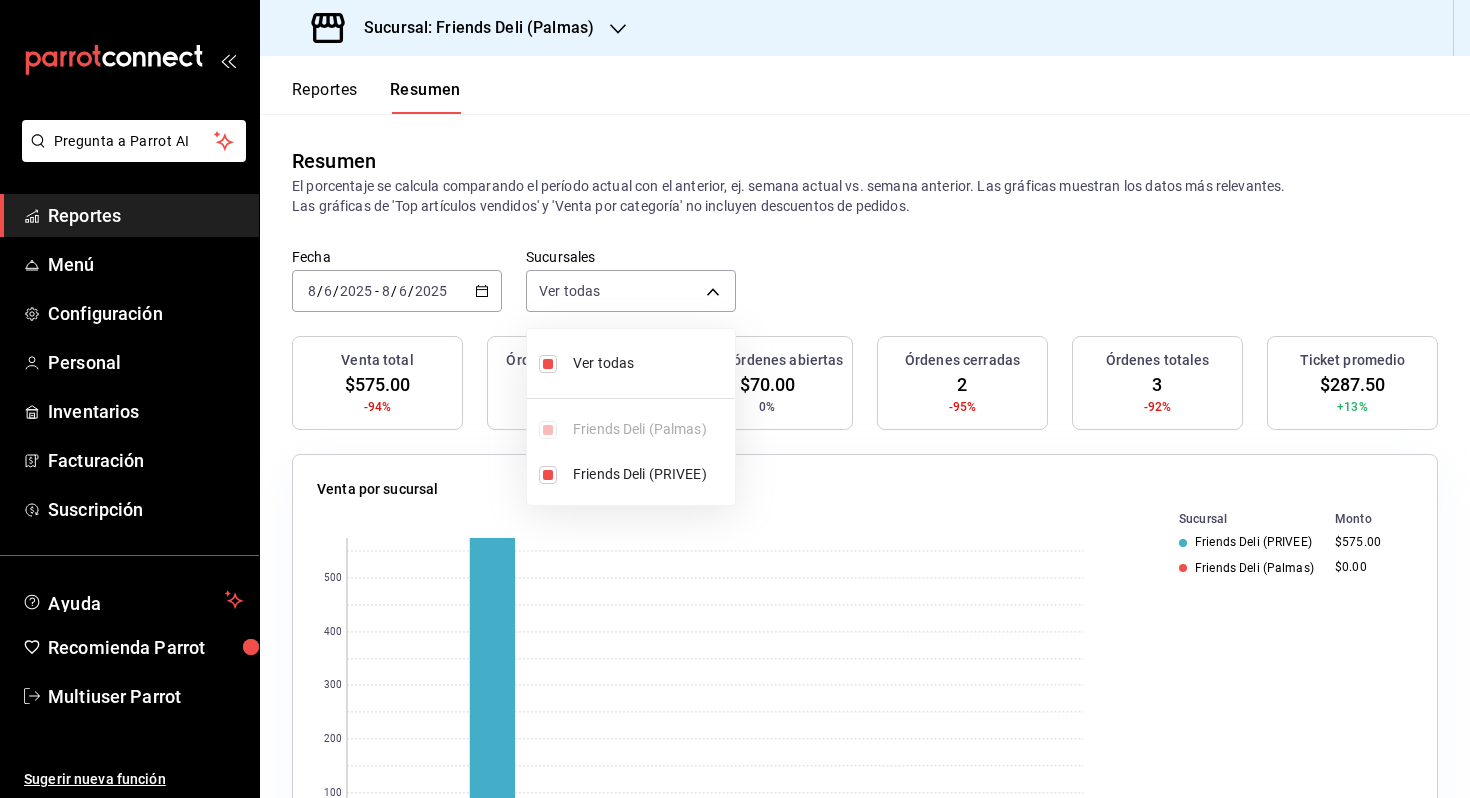 click at bounding box center (735, 399) 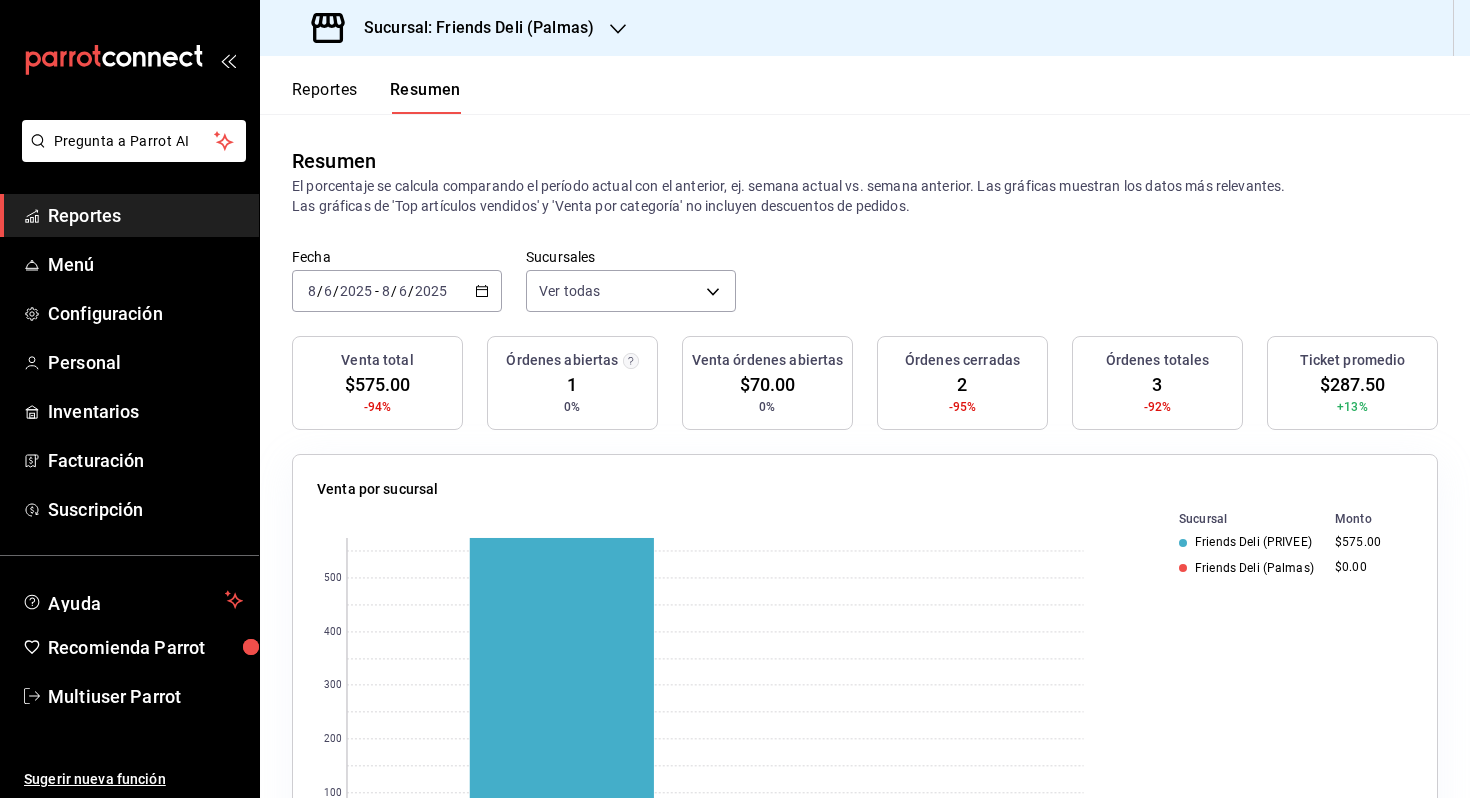 click on "2025" at bounding box center (431, 291) 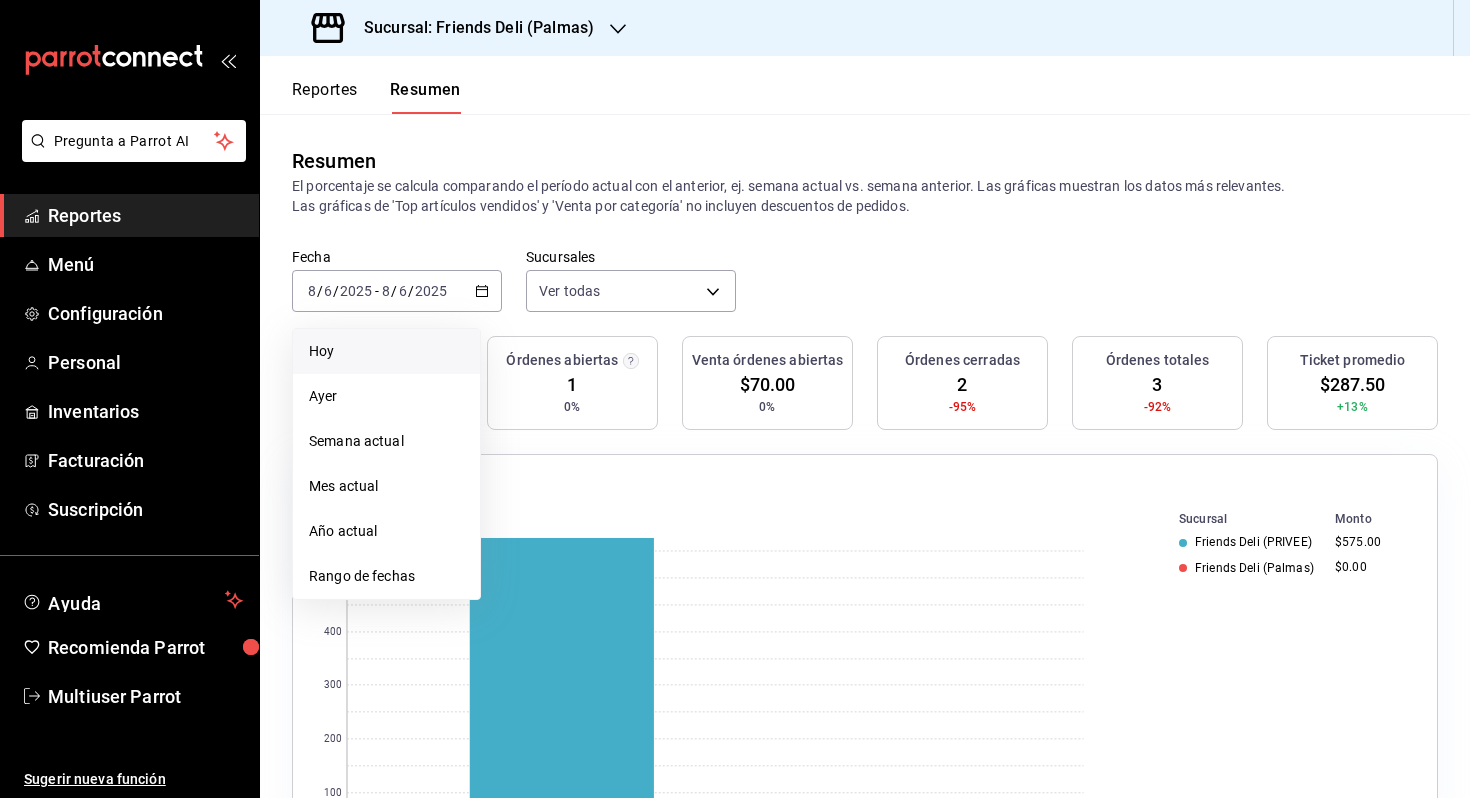 click on "Hoy" at bounding box center (386, 351) 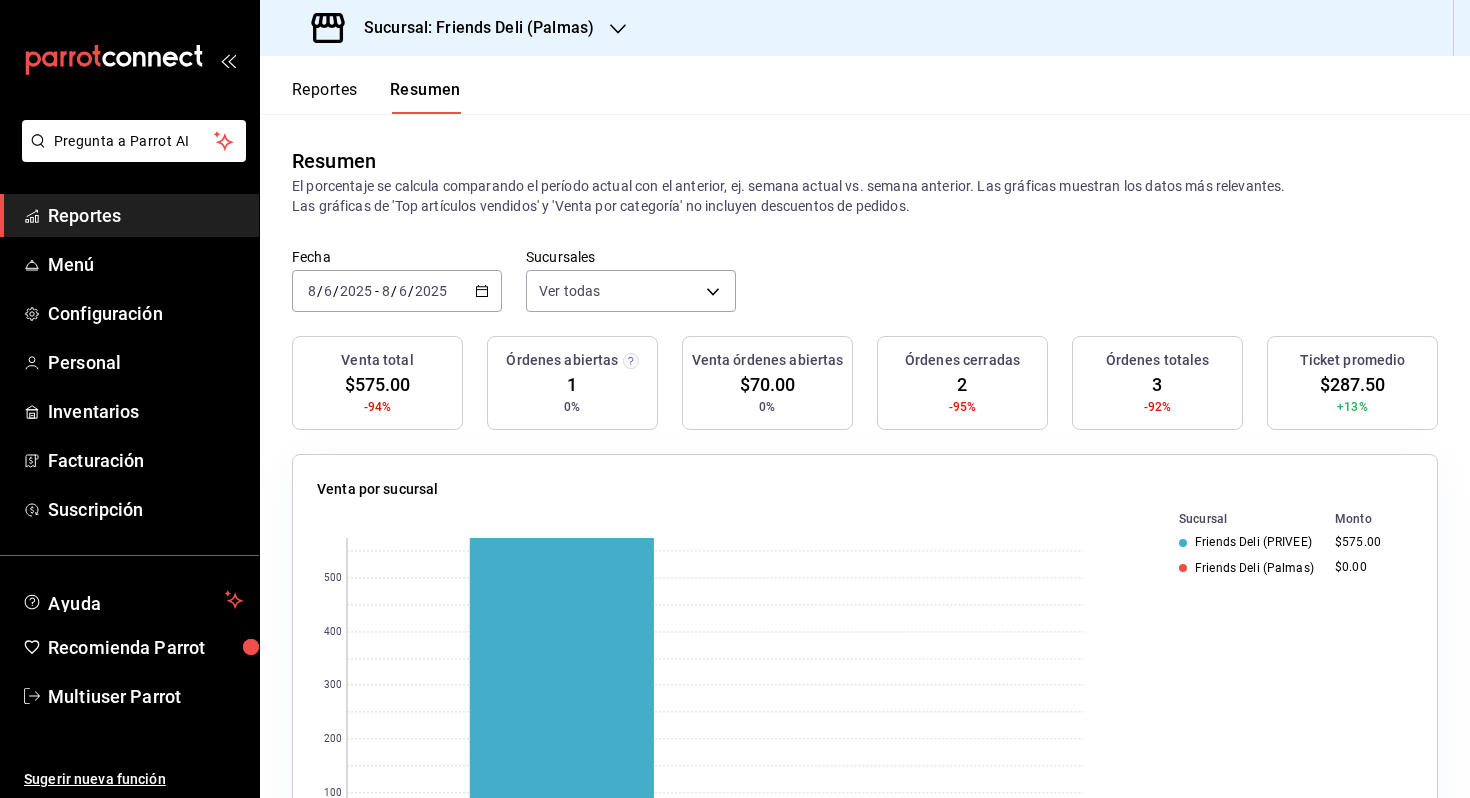 click on "2025" at bounding box center [431, 291] 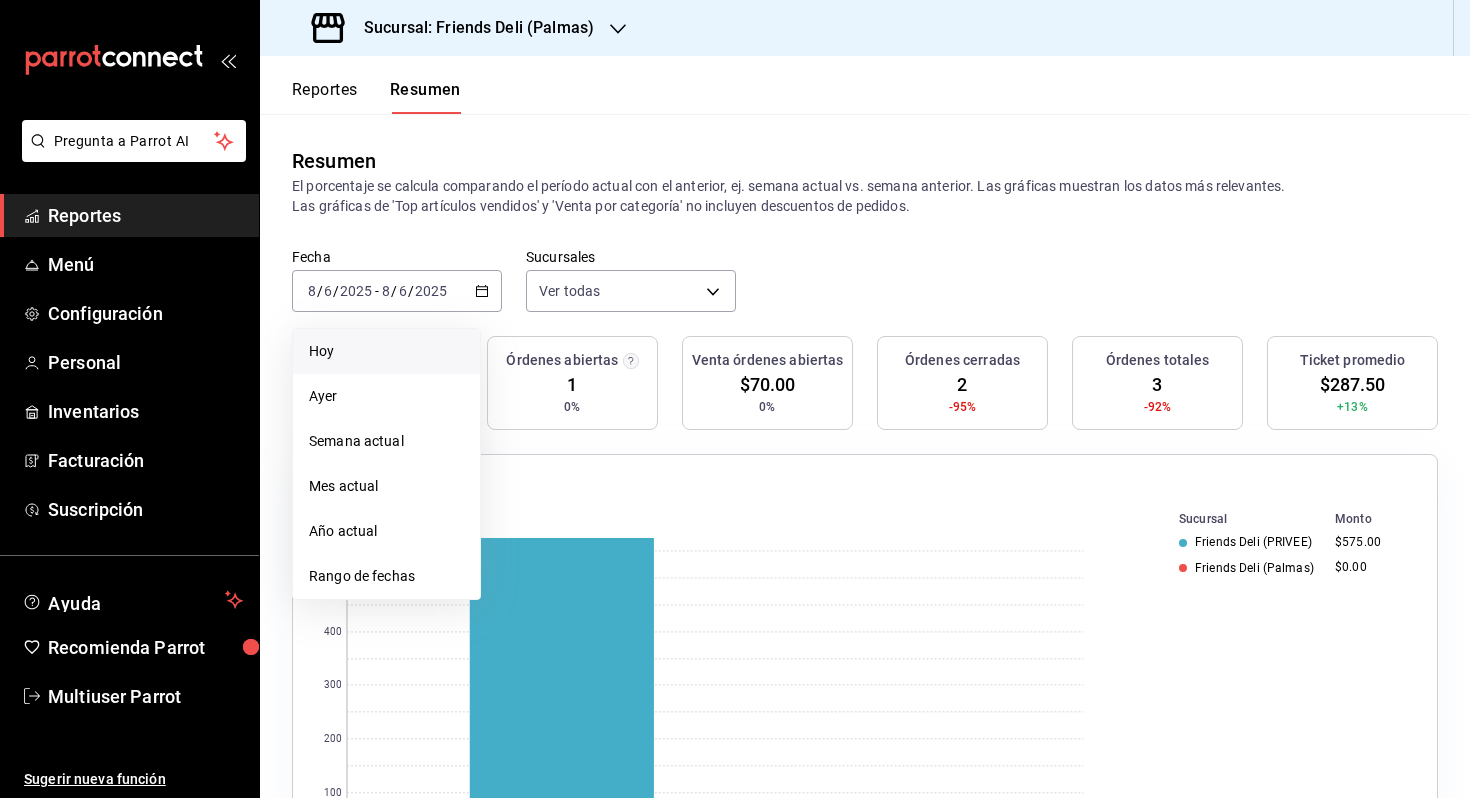 click on "Hoy" at bounding box center (386, 351) 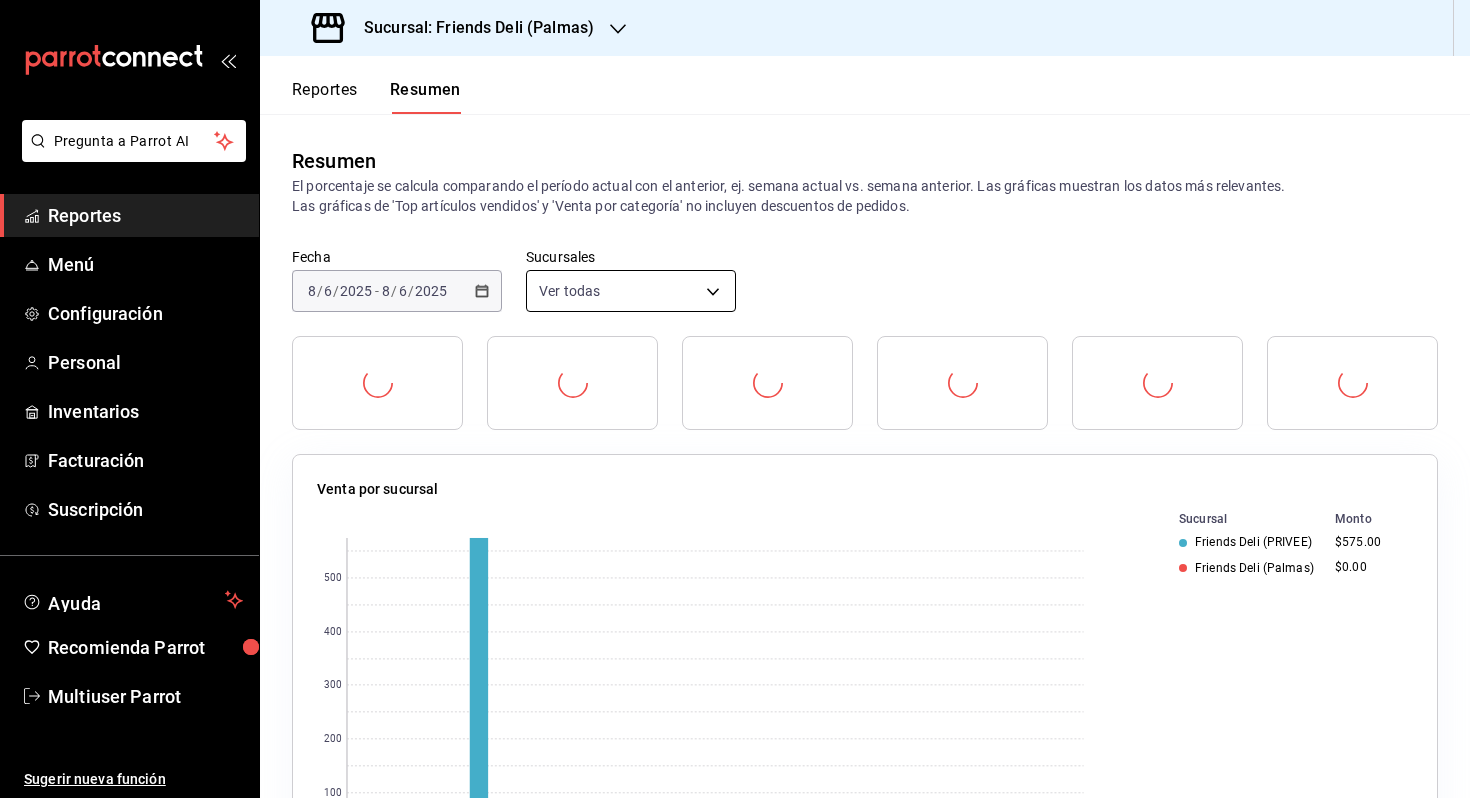 click on "Pregunta a Parrot AI Reportes   Menú   Configuración   Personal   Inventarios   Facturación   Suscripción   Ayuda Recomienda Parrot   Multiuser Parrot   Sugerir nueva función   Sucursal: Friends Deli (Palmas) Reportes Resumen Resumen El porcentaje se calcula comparando el período actual con el anterior, ej. semana actual vs. semana anterior. Las gráficas muestran los datos más relevantes.  Las gráficas de 'Top artículos vendidos' y 'Venta por categoría' no incluyen descuentos de pedidos. Fecha 2025-08-06 8 / 6 / 2025 - 2025-08-06 8 / 6 / 2025 Sucursales Ver todas [object Object],[object Object] Venta por sucursal 0 100 200 300 400 500 Sucursal Monto Friends Deli (PRIVEE) $575.00 Friends Deli (Palmas) $0.00 Venta por formas de pago Forma de pago Monto Credito Condominio $575.00 Venta por categoría Top artículos vendidos Reseñas de clientes por periodo   Venta por periodo Pregunta a Parrot AI Reportes   Menú   Configuración   Personal   Inventarios   Facturación   Suscripción   Ayuda" at bounding box center (735, 399) 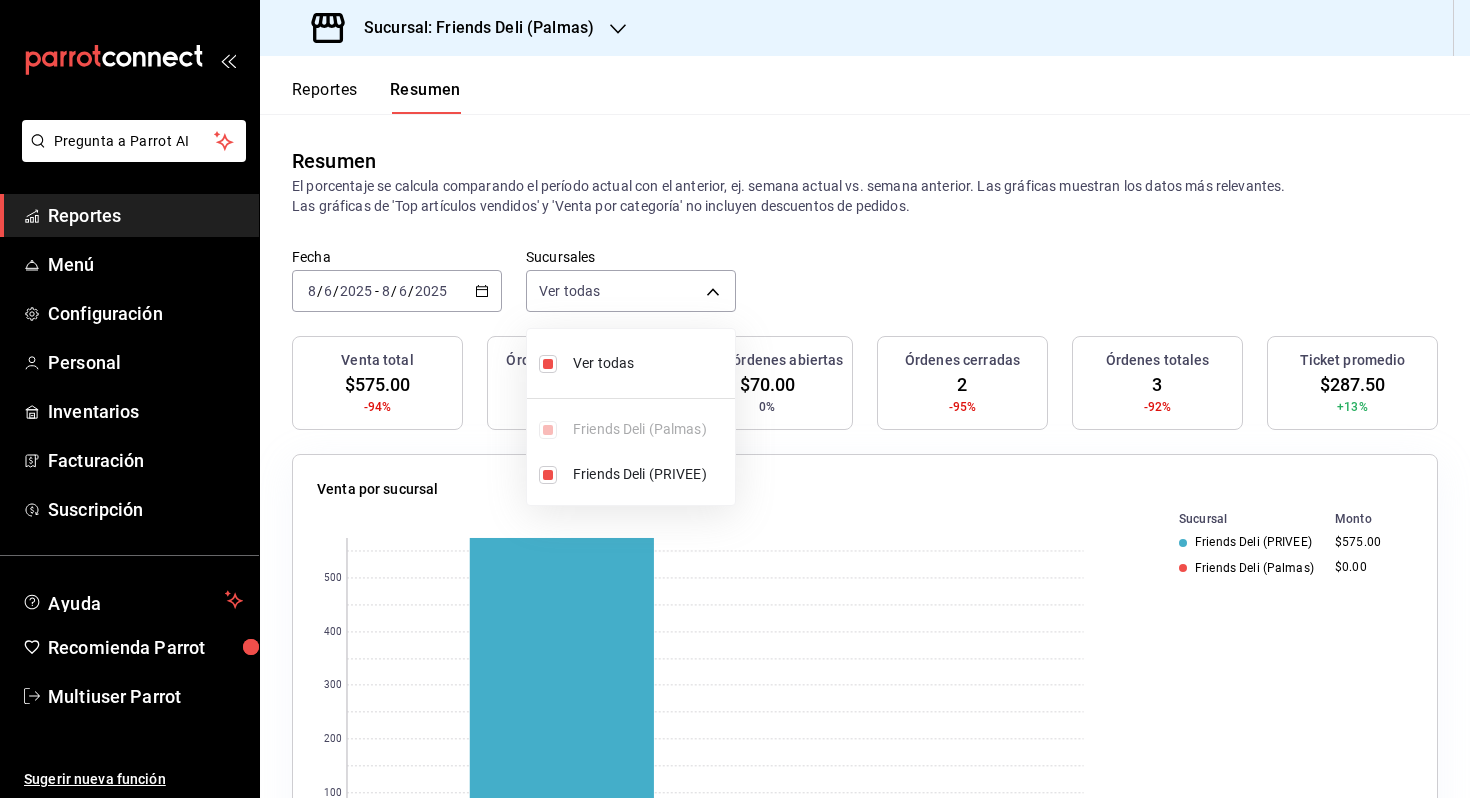 click on "Ver todas" at bounding box center (631, 363) 